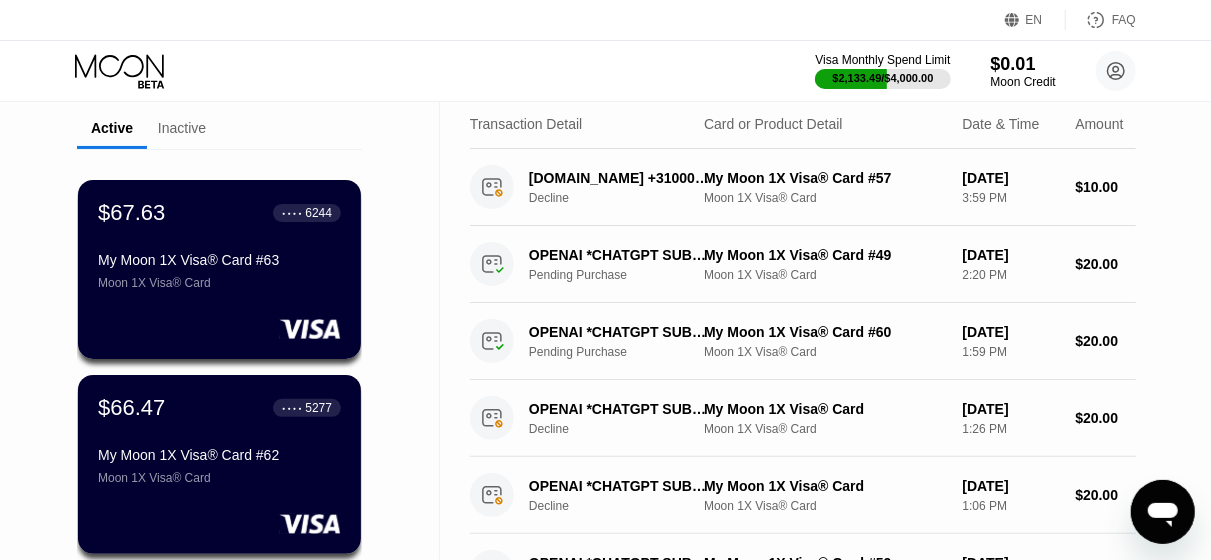 scroll, scrollTop: 200, scrollLeft: 0, axis: vertical 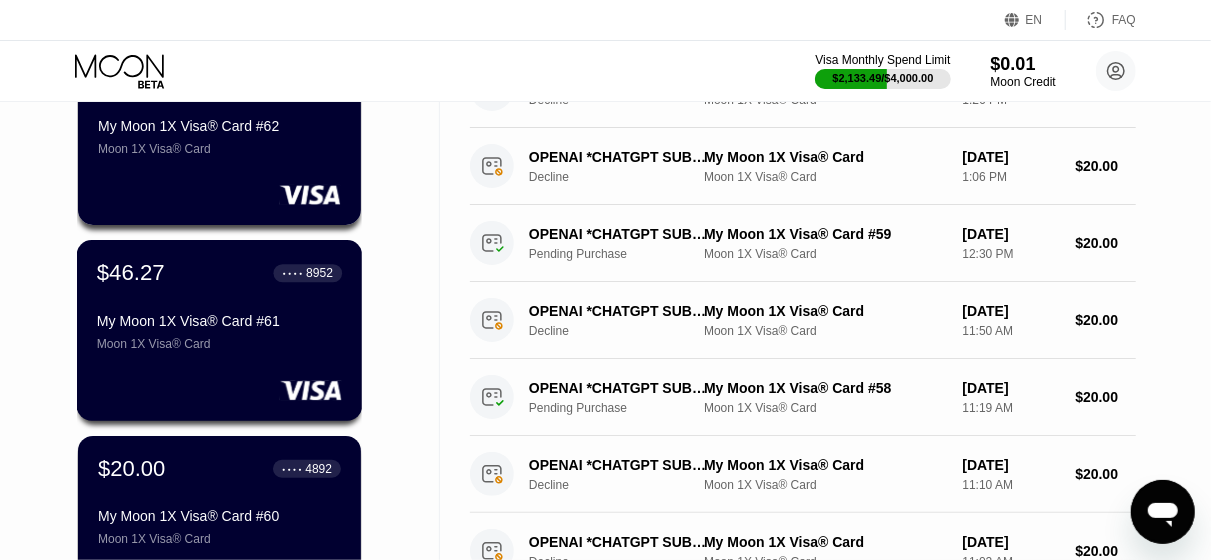 click on "My Moon 1X Visa® Card #61" at bounding box center [219, 321] 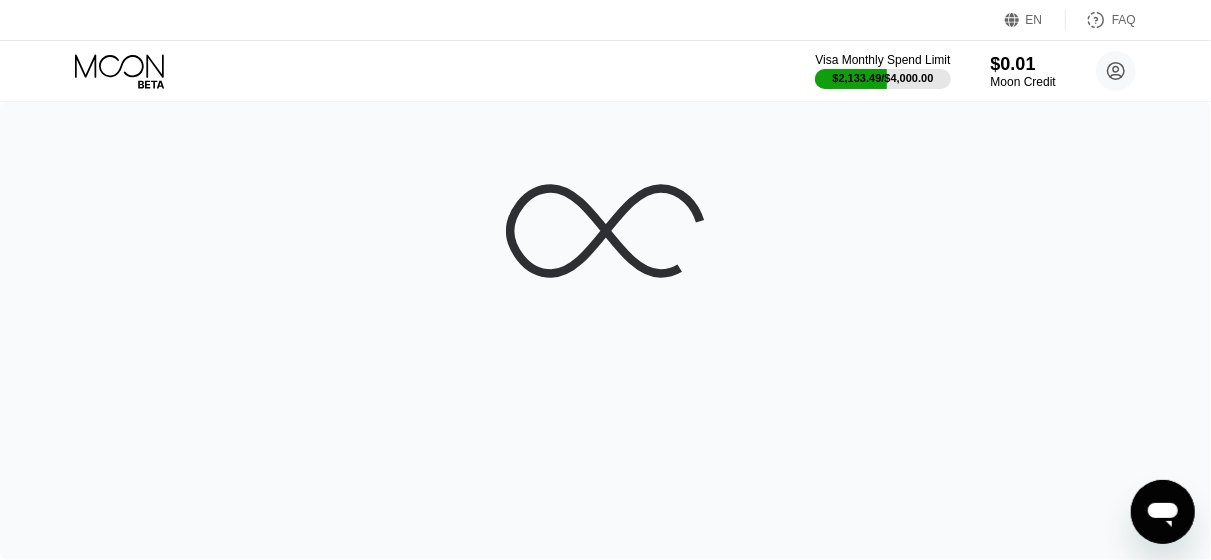 scroll, scrollTop: 0, scrollLeft: 0, axis: both 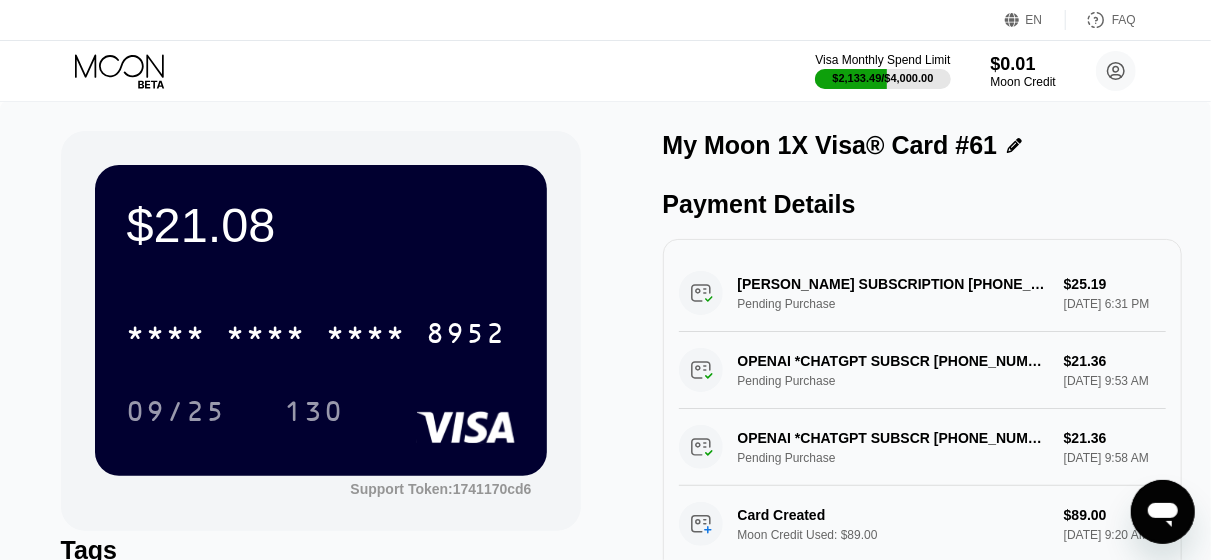 drag, startPoint x: 735, startPoint y: 291, endPoint x: 785, endPoint y: 299, distance: 50.635956 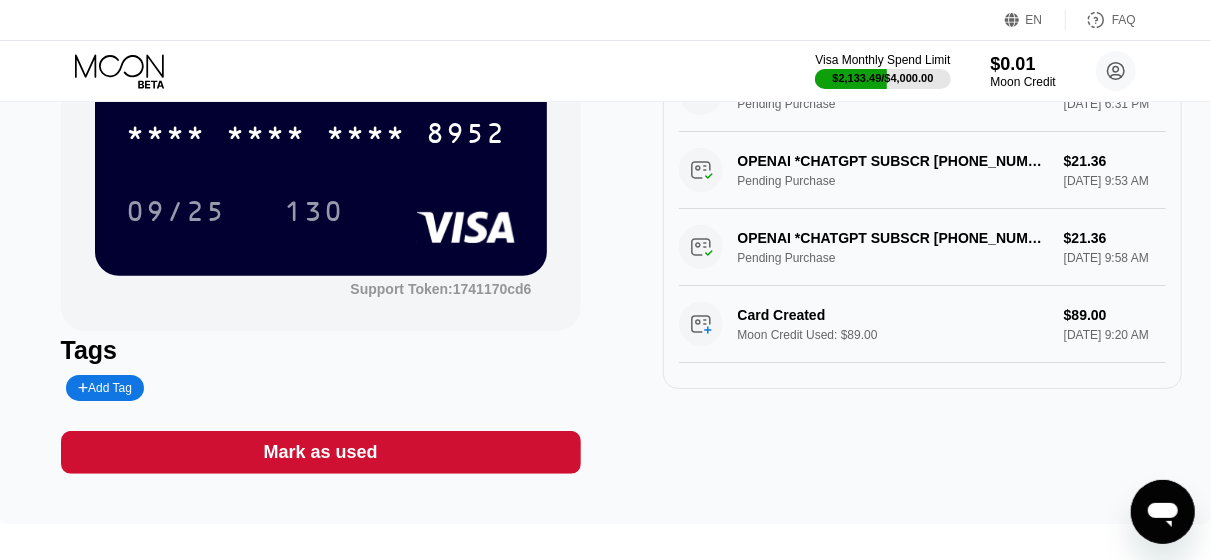scroll, scrollTop: 0, scrollLeft: 0, axis: both 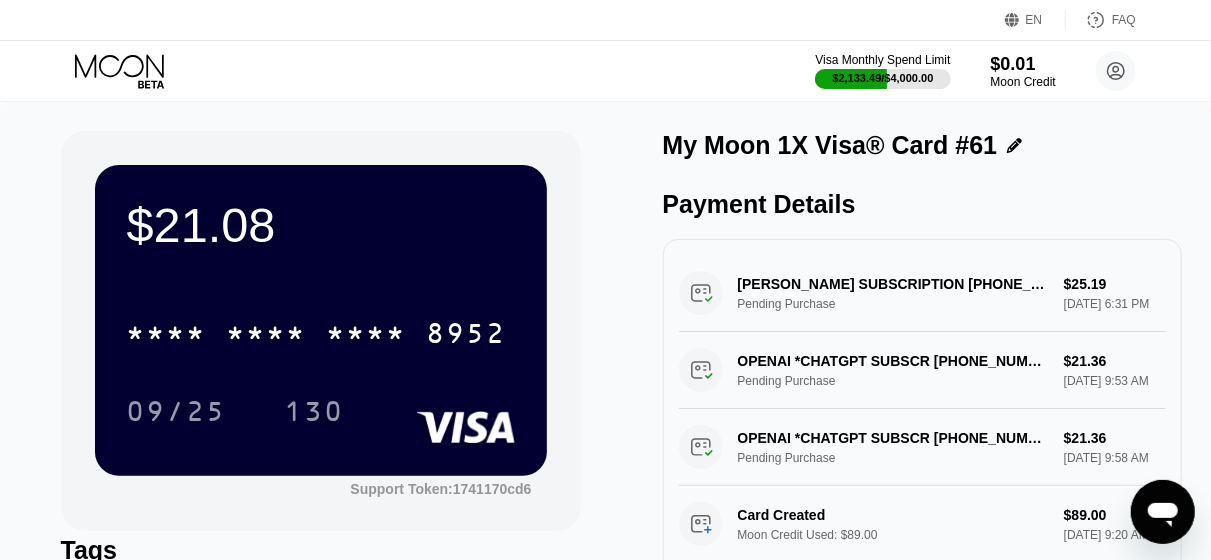 drag, startPoint x: 909, startPoint y: 295, endPoint x: 742, endPoint y: 294, distance: 167.00299 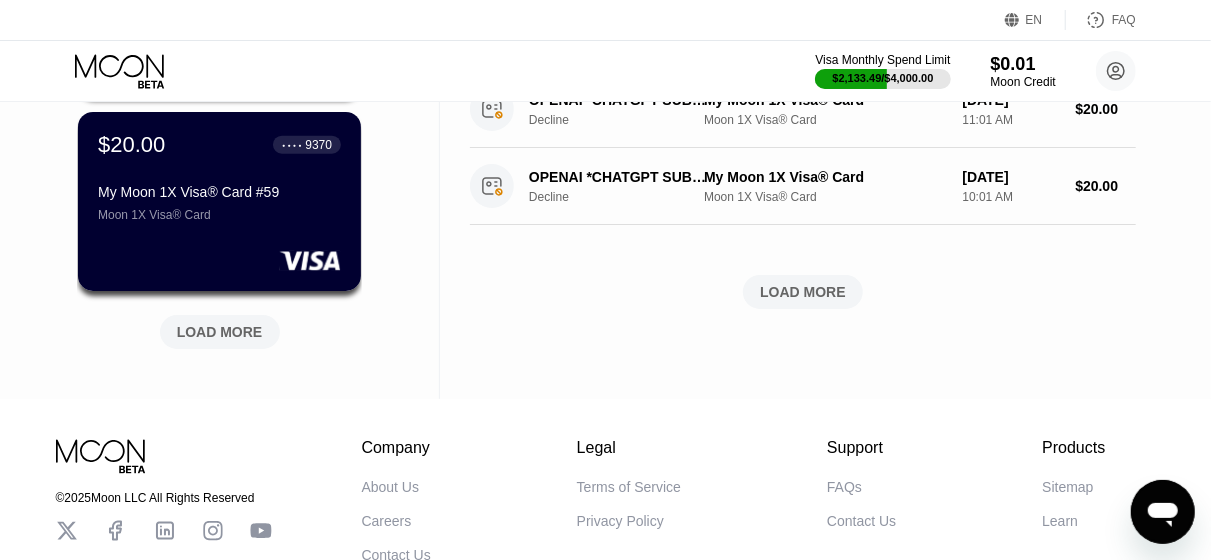 scroll, scrollTop: 1000, scrollLeft: 0, axis: vertical 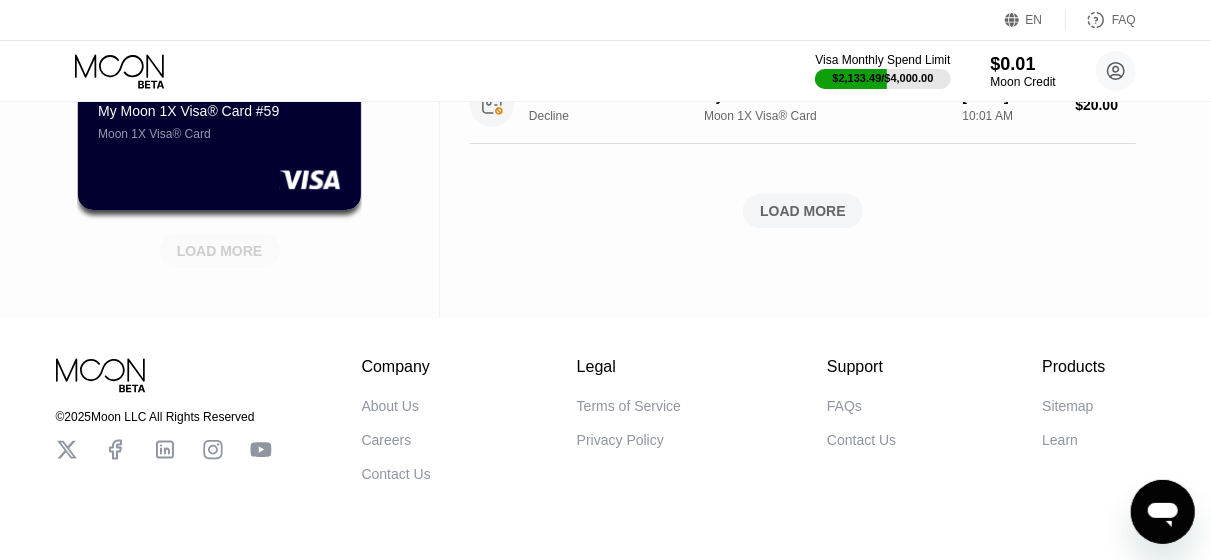 click on "LOAD MORE" at bounding box center [220, 251] 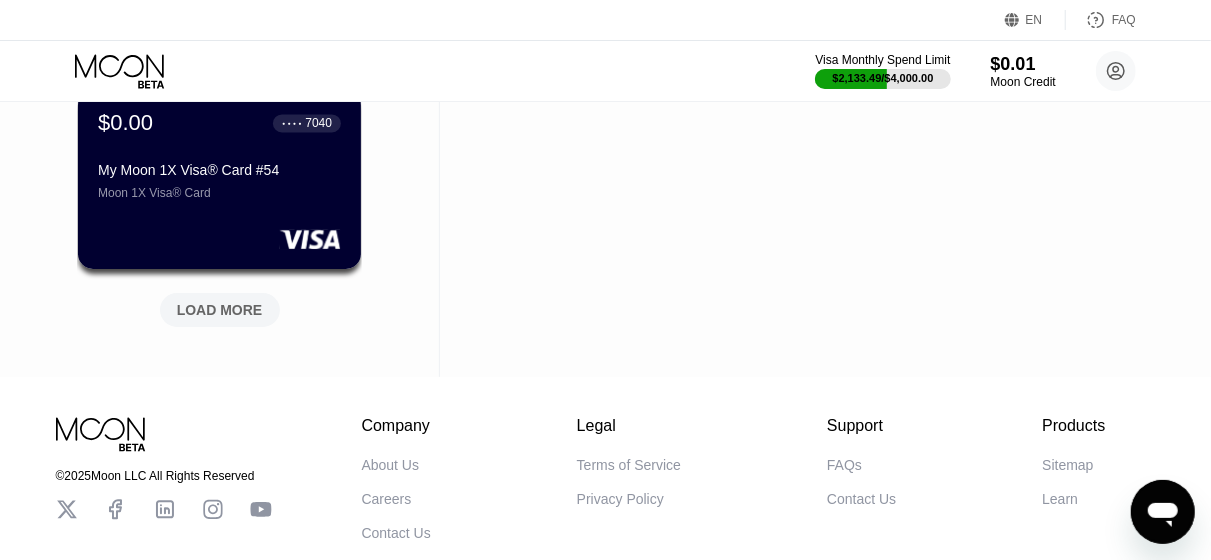 scroll, scrollTop: 2000, scrollLeft: 0, axis: vertical 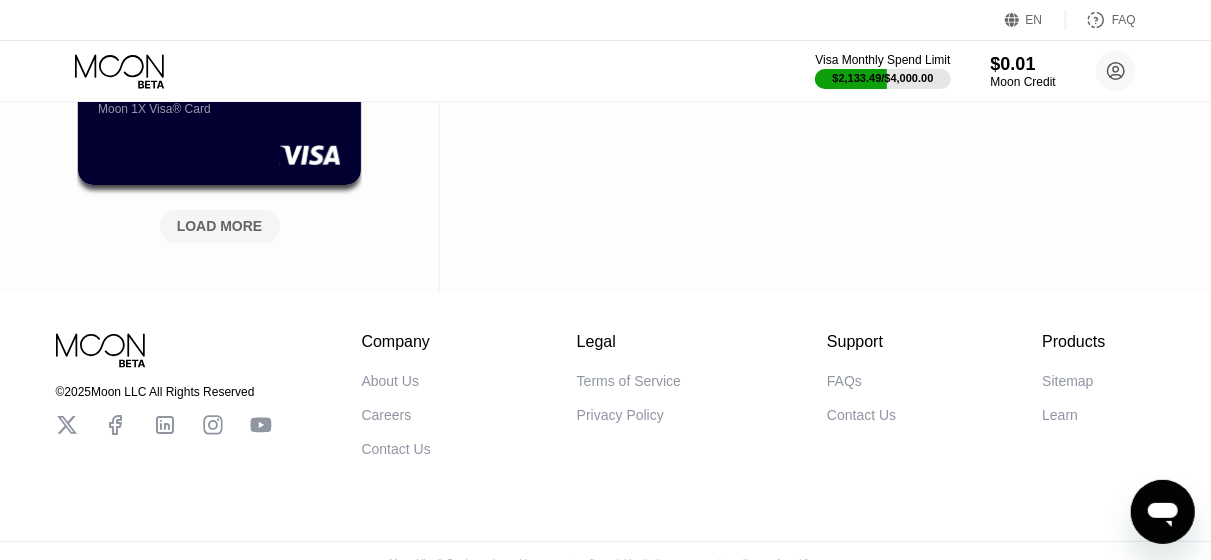click on "LOAD MORE" at bounding box center [220, 226] 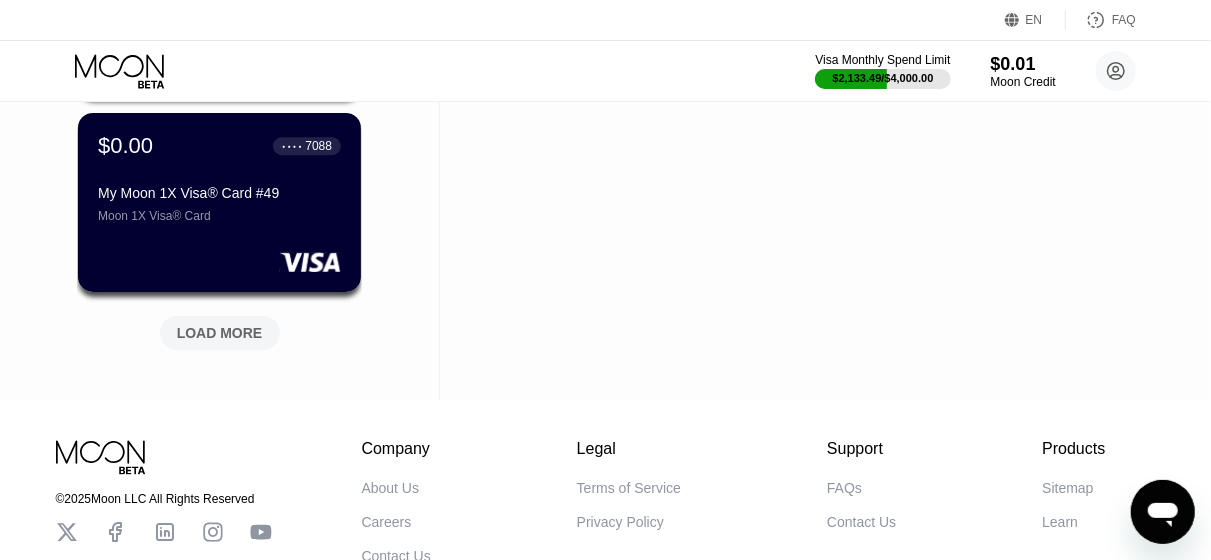 scroll, scrollTop: 2900, scrollLeft: 0, axis: vertical 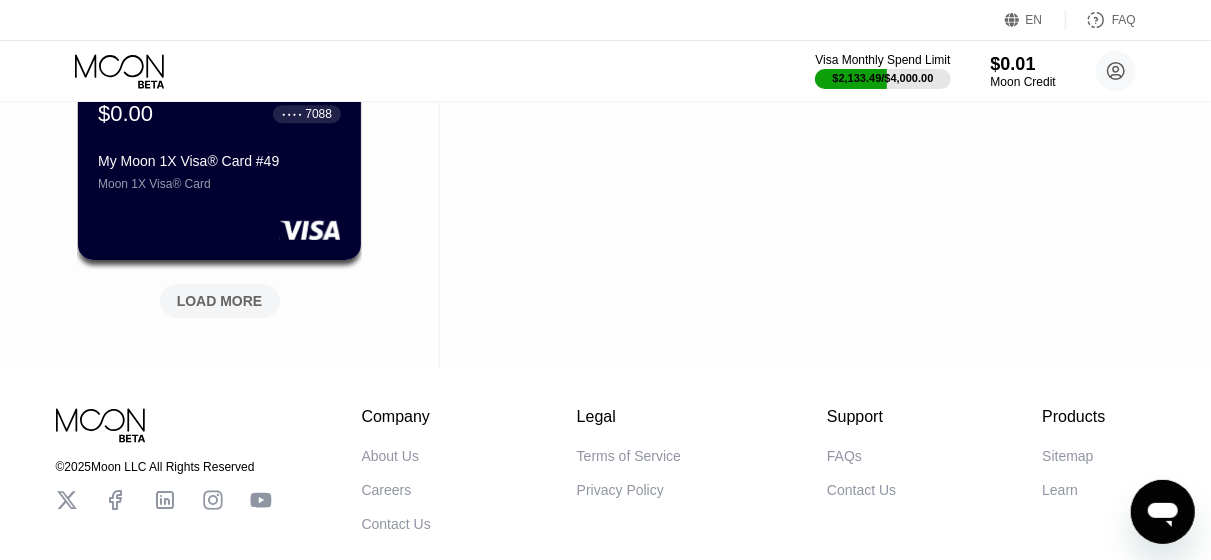 click on "LOAD MORE" at bounding box center [220, 301] 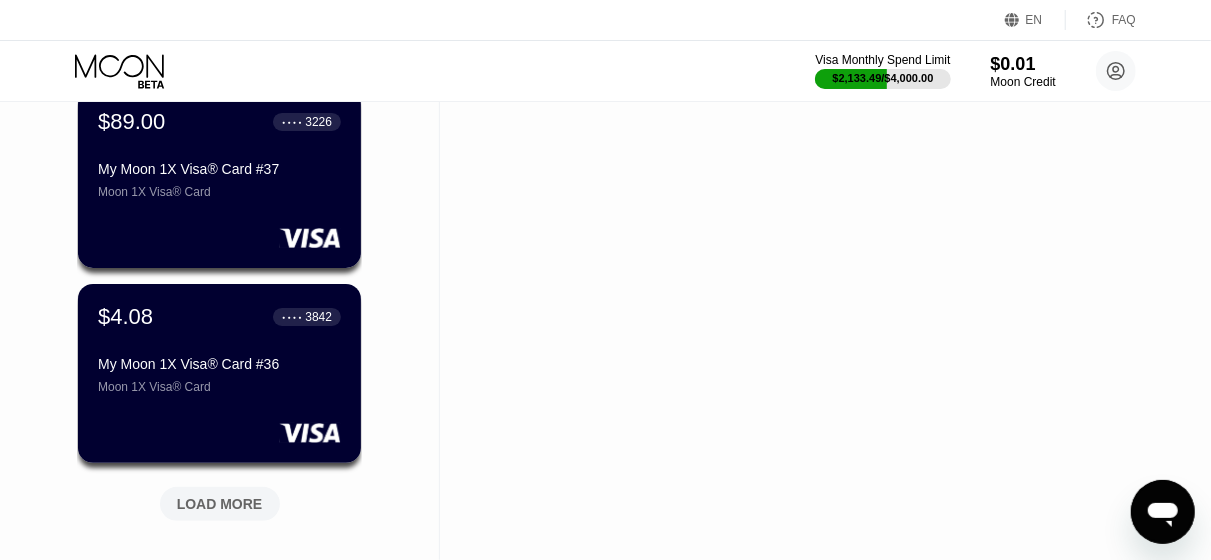 scroll, scrollTop: 3800, scrollLeft: 0, axis: vertical 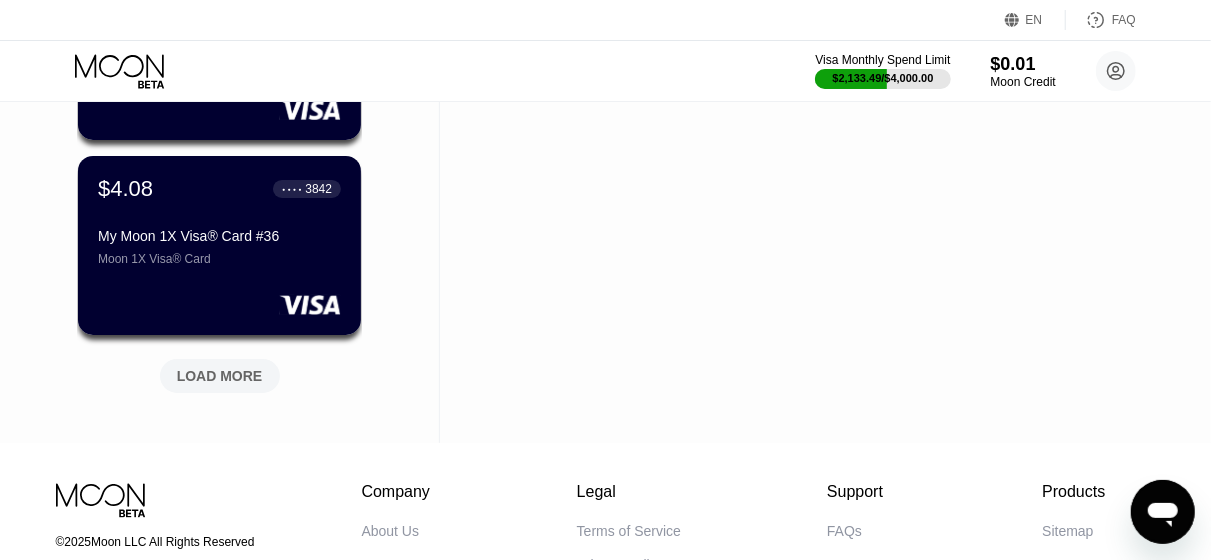 click on "LOAD MORE" at bounding box center [220, 376] 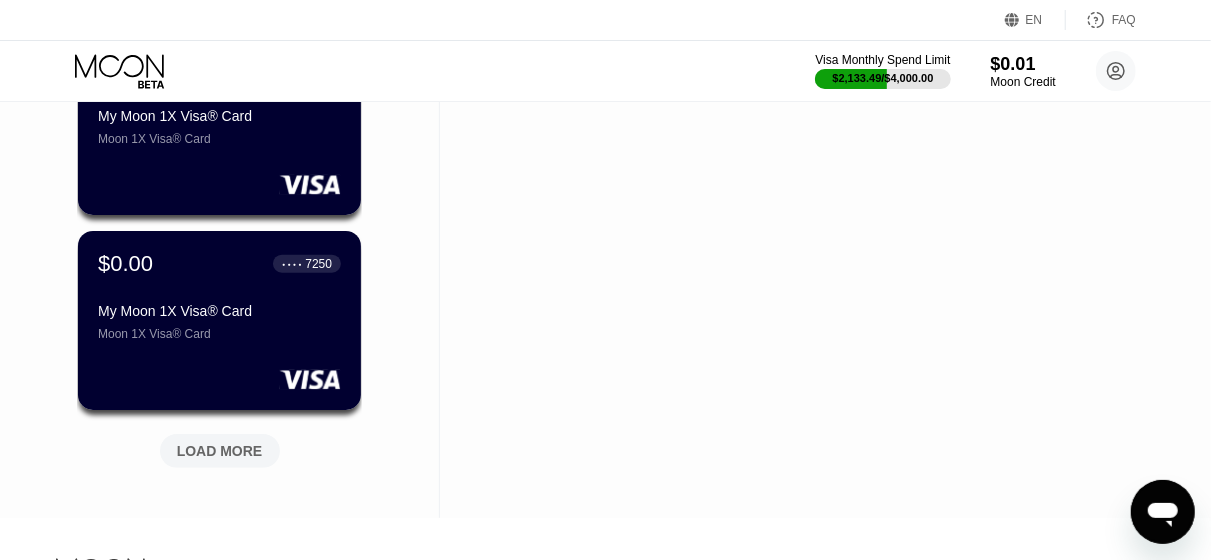 scroll, scrollTop: 4800, scrollLeft: 0, axis: vertical 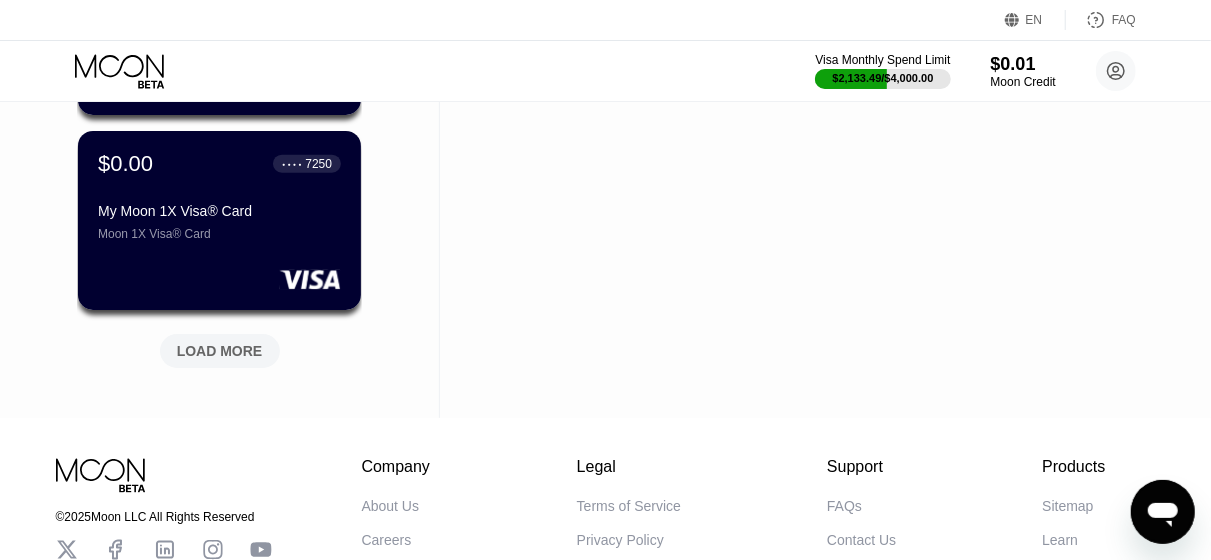 click on "LOAD MORE" at bounding box center [220, 351] 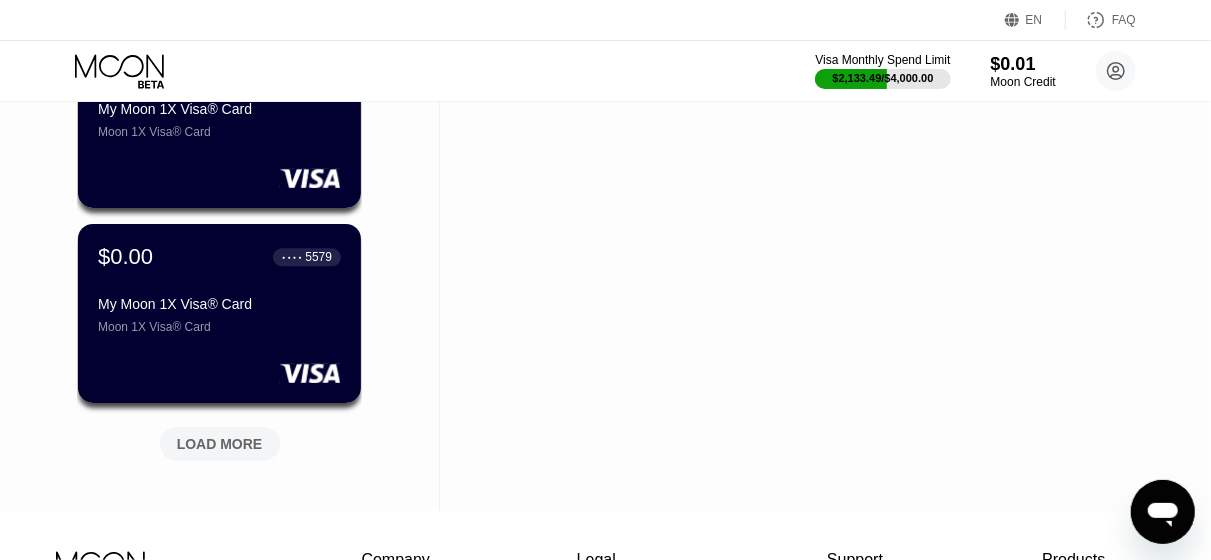 scroll, scrollTop: 5700, scrollLeft: 0, axis: vertical 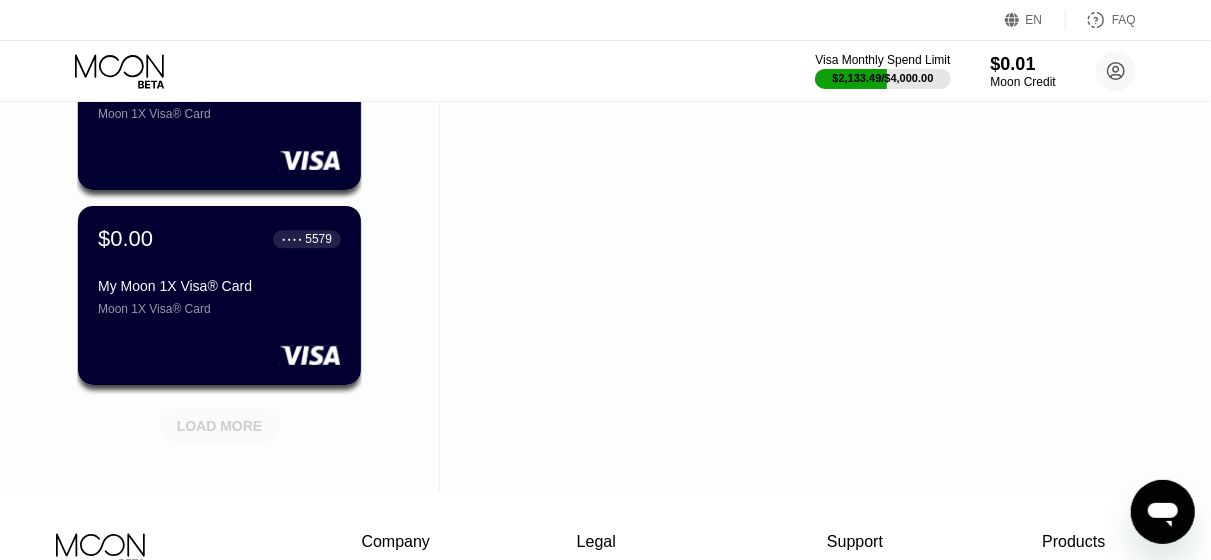 click on "LOAD MORE" at bounding box center [220, 426] 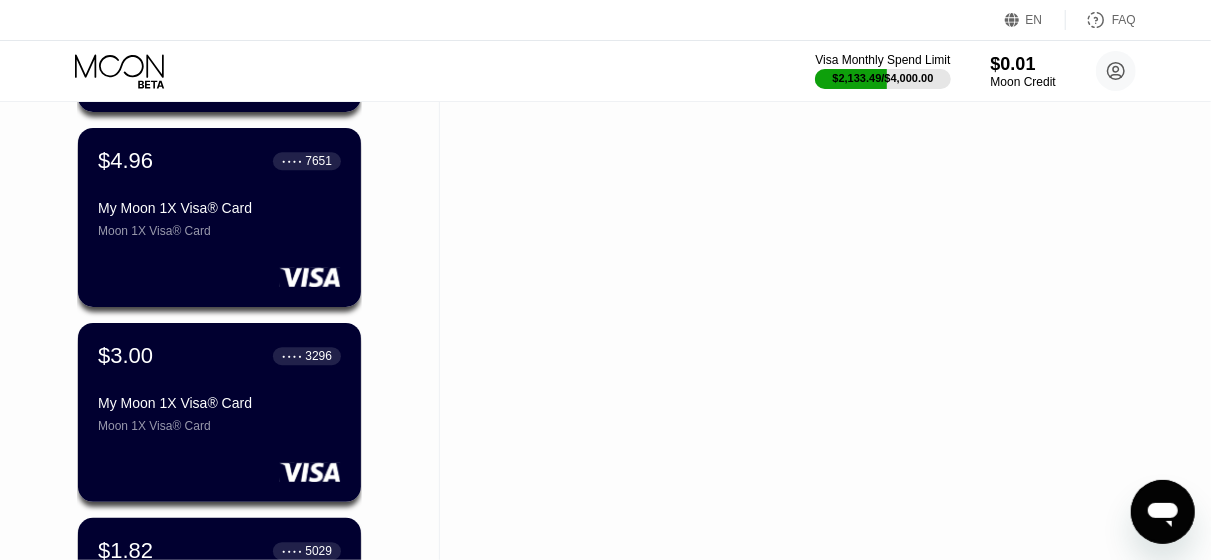 scroll, scrollTop: 6200, scrollLeft: 0, axis: vertical 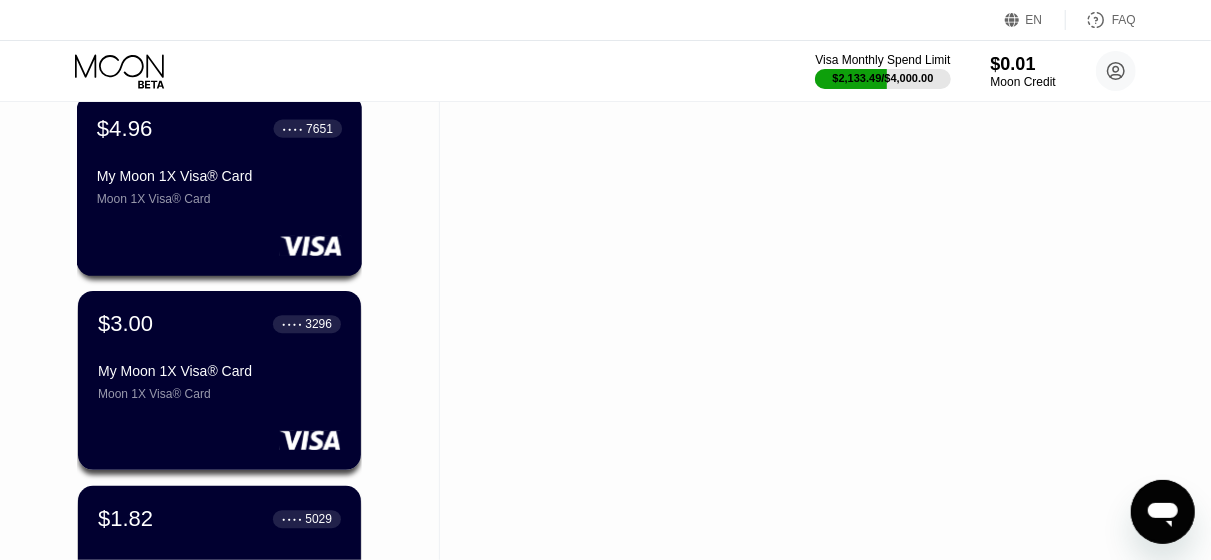 click on "My Moon 1X Visa® Card" at bounding box center [219, 176] 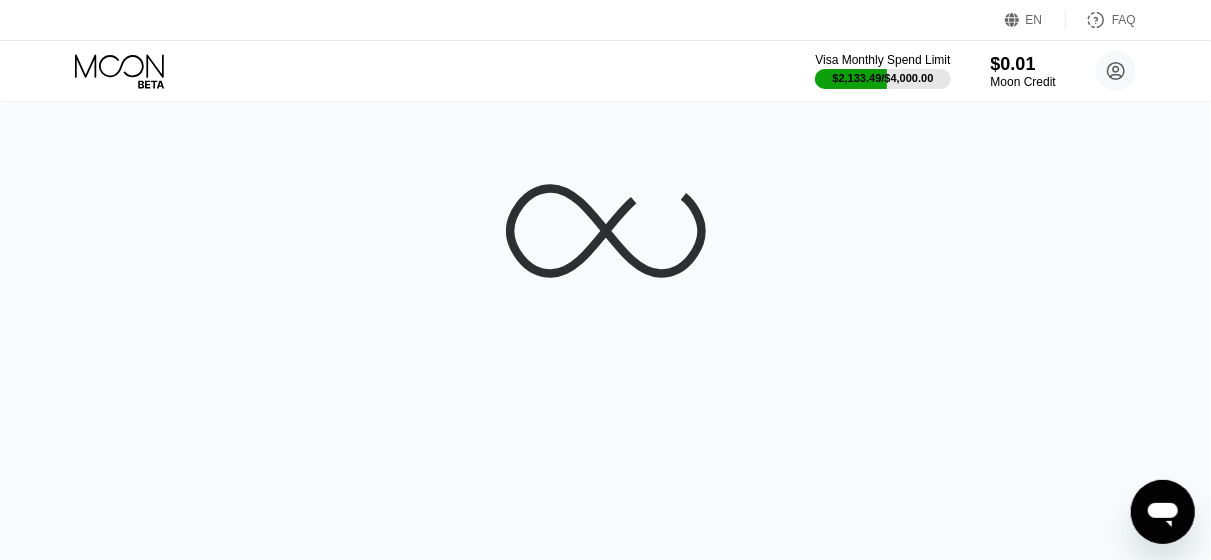 scroll, scrollTop: 0, scrollLeft: 0, axis: both 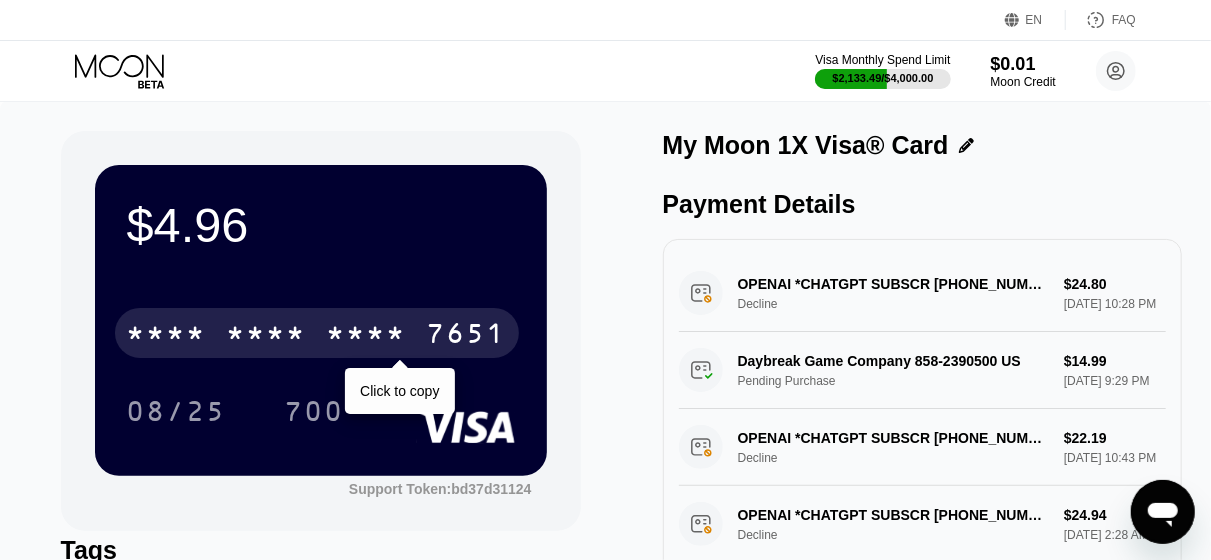 click on "* * * * * * * * * * * * 7651" at bounding box center [317, 333] 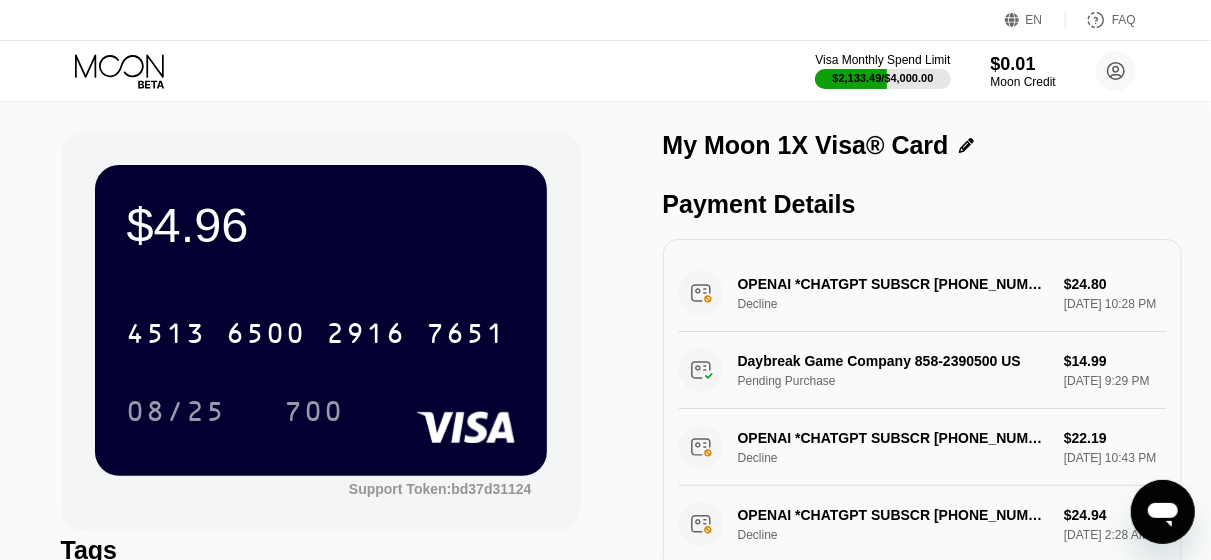 click 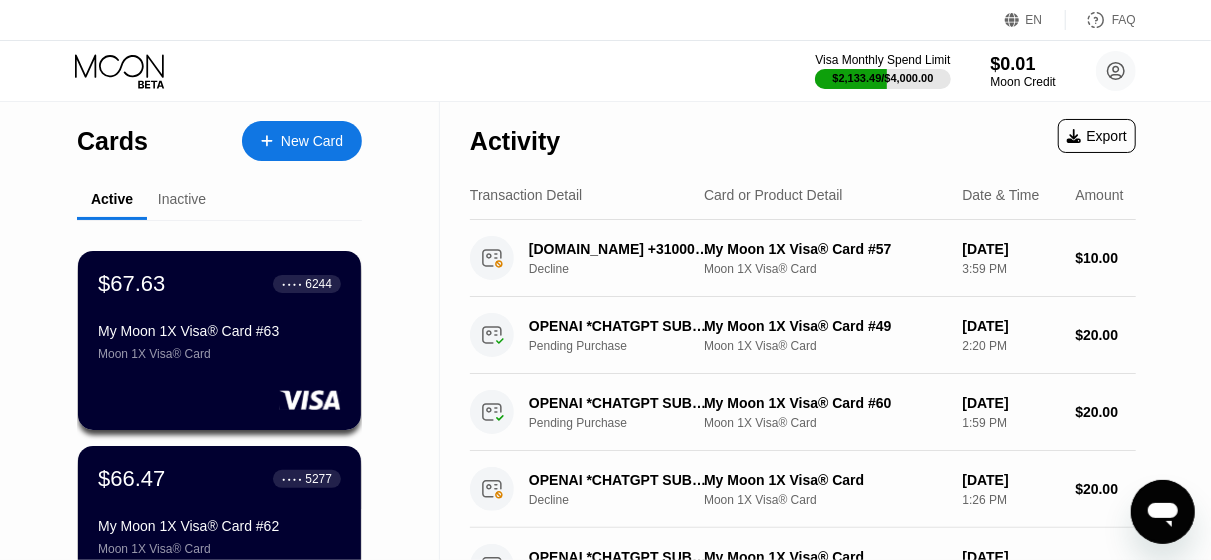 scroll, scrollTop: 200, scrollLeft: 0, axis: vertical 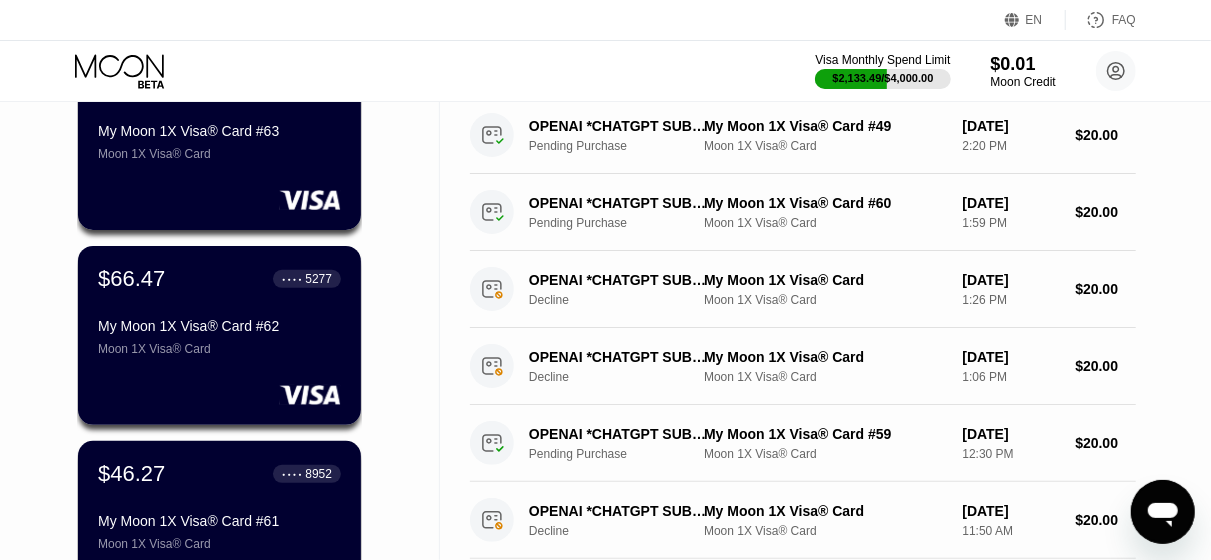 click on "My Moon 1X Visa® Card #62 Moon 1X Visa® Card" at bounding box center [219, 337] 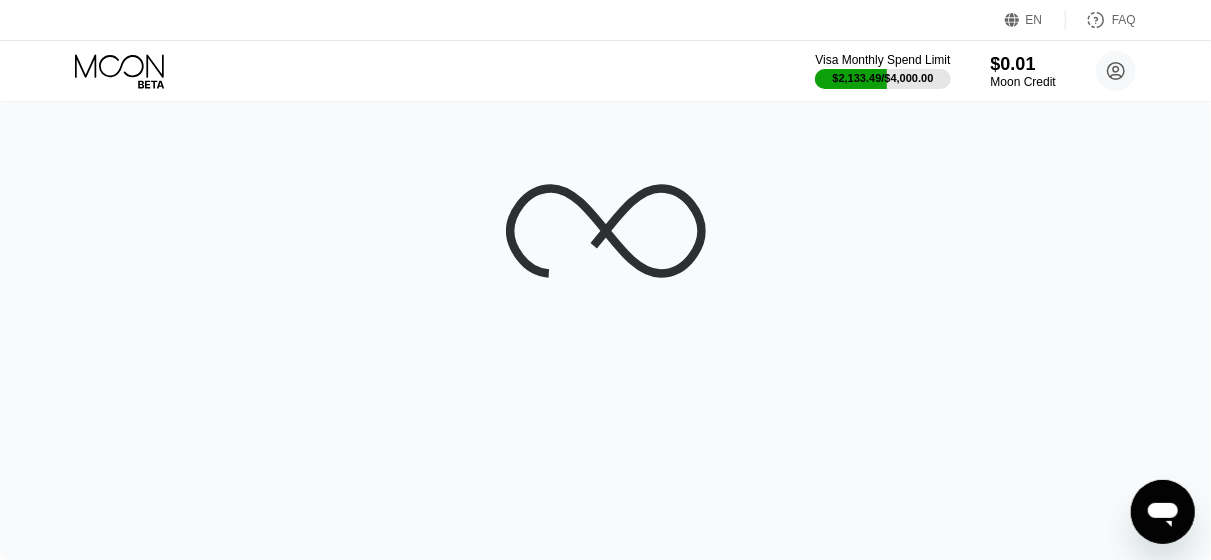 scroll, scrollTop: 0, scrollLeft: 0, axis: both 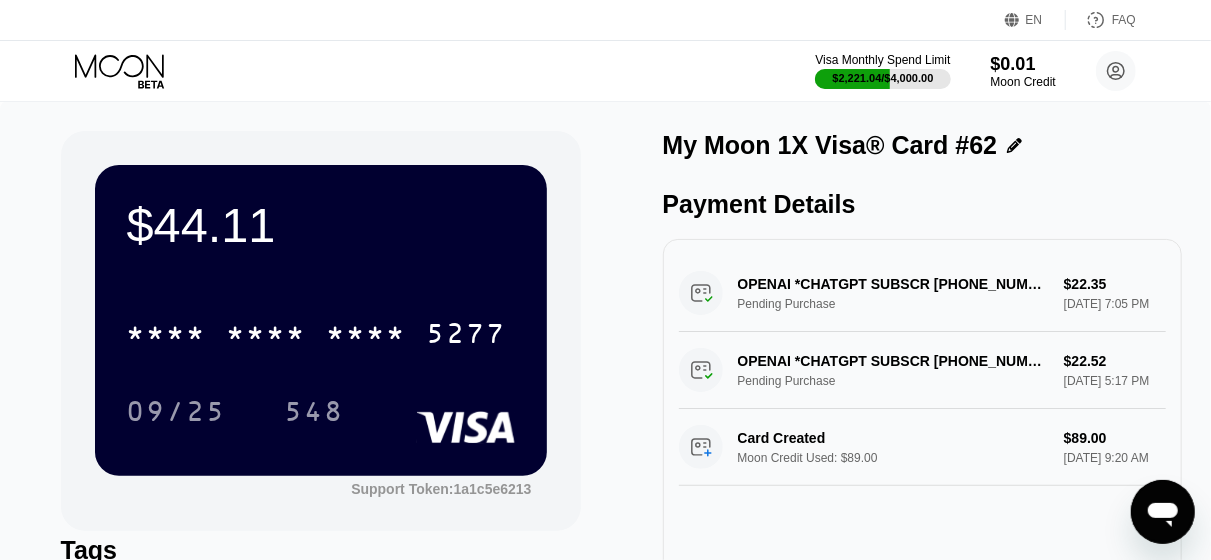 click 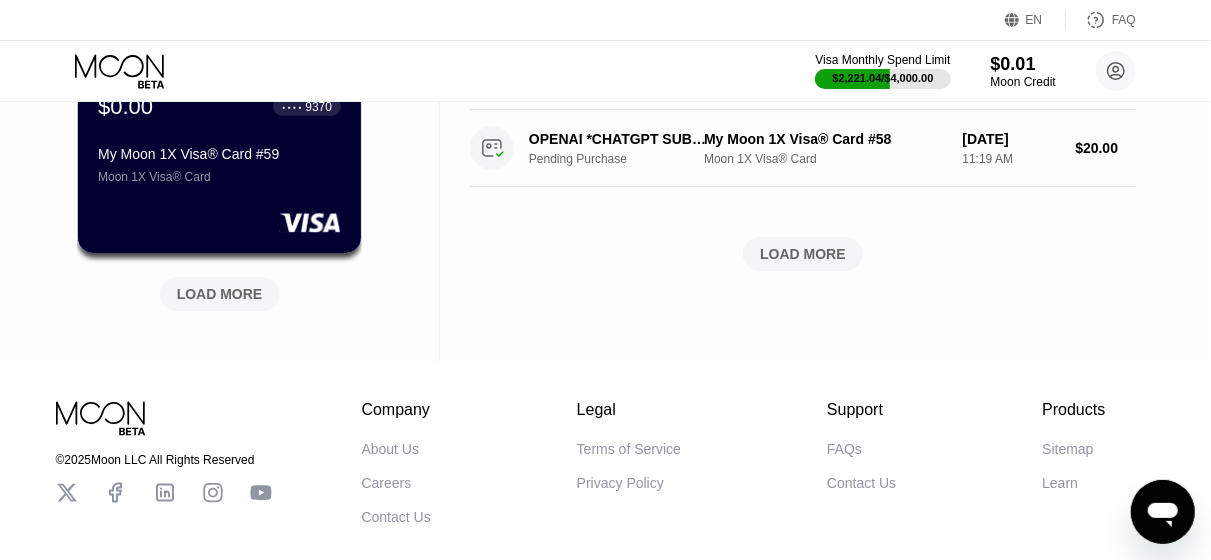 scroll, scrollTop: 1000, scrollLeft: 0, axis: vertical 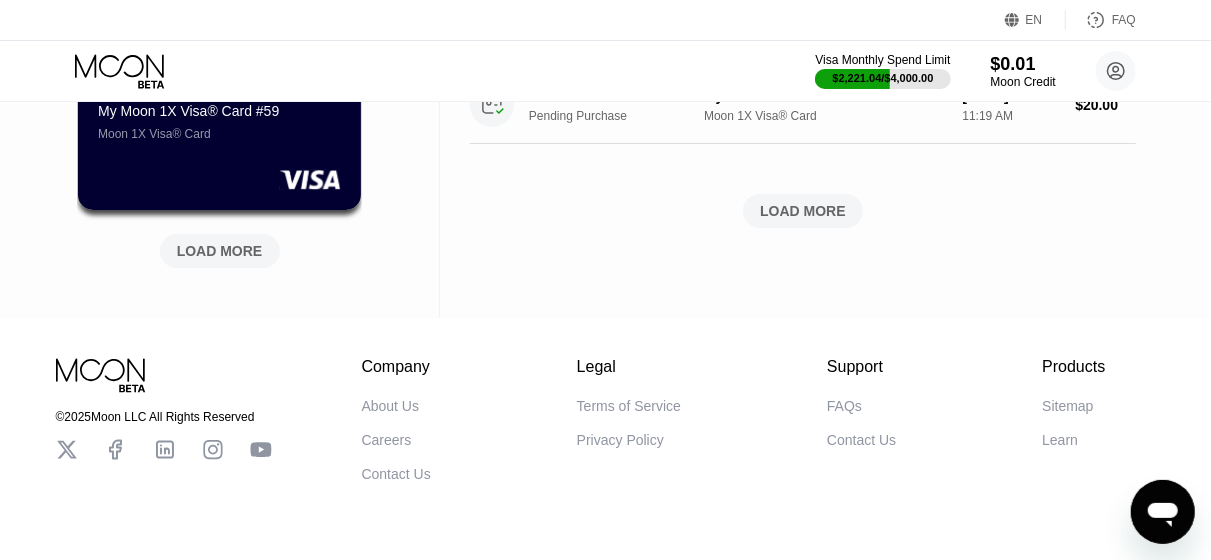 click on "LOAD MORE" at bounding box center (220, 251) 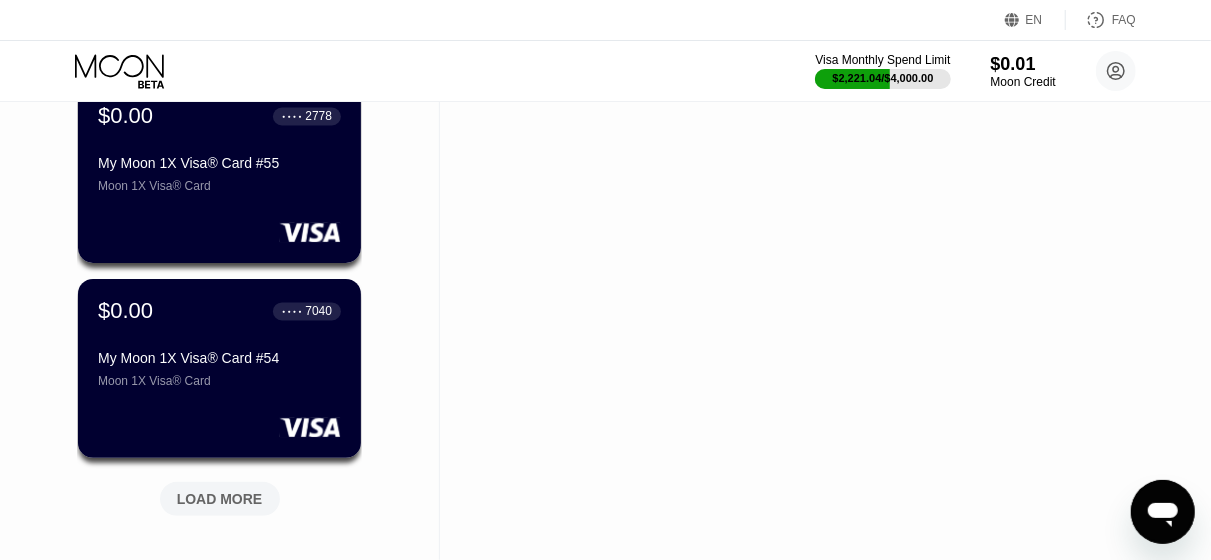 scroll, scrollTop: 1800, scrollLeft: 0, axis: vertical 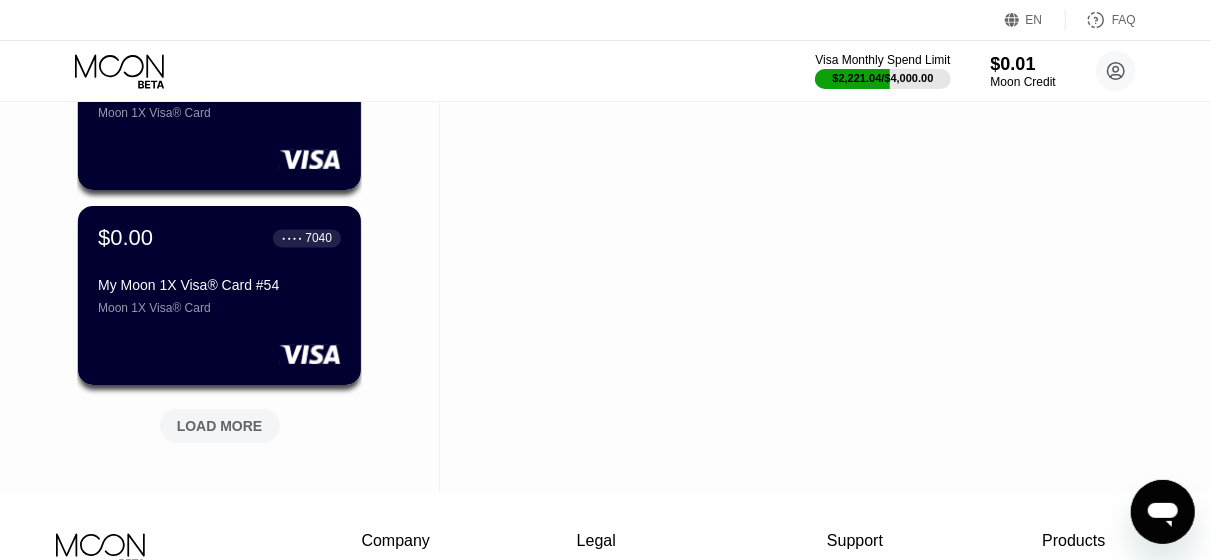click on "LOAD MORE" at bounding box center (220, 426) 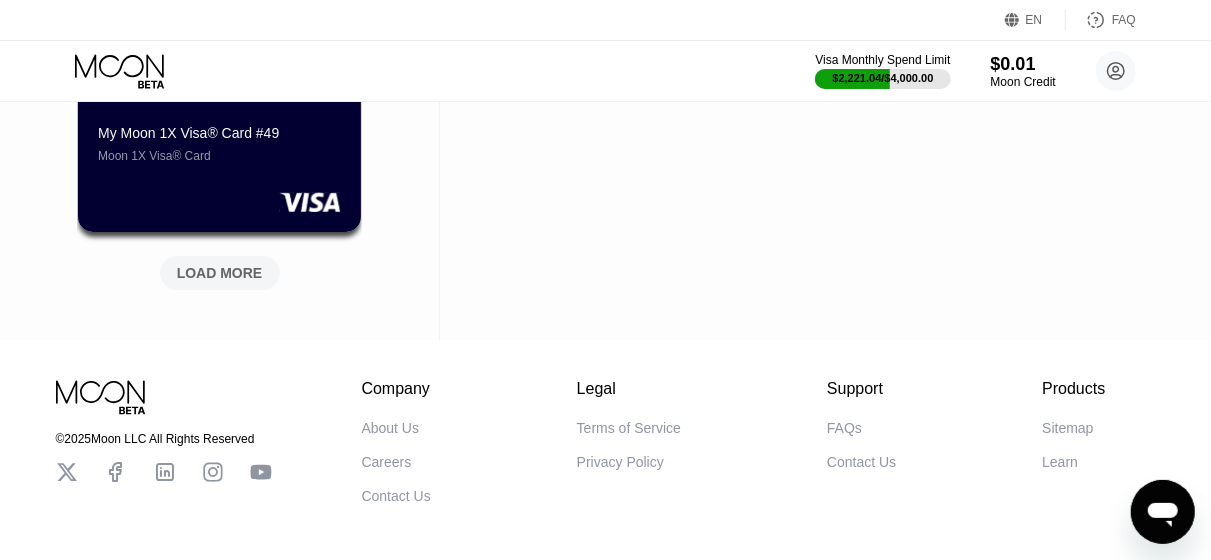 scroll, scrollTop: 3000, scrollLeft: 0, axis: vertical 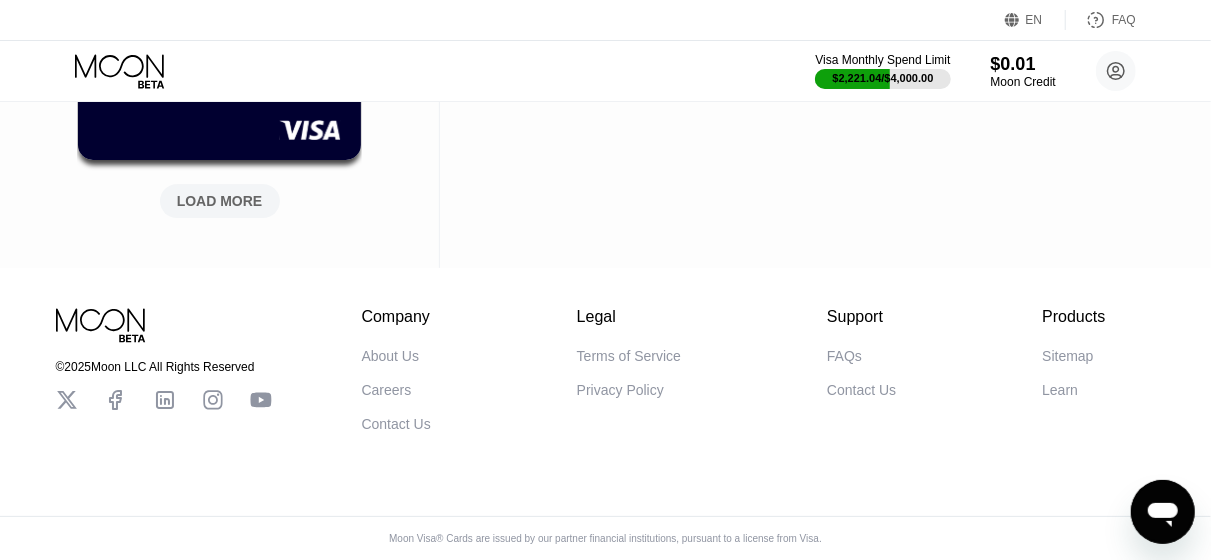 click on "LOAD MORE" at bounding box center (220, 201) 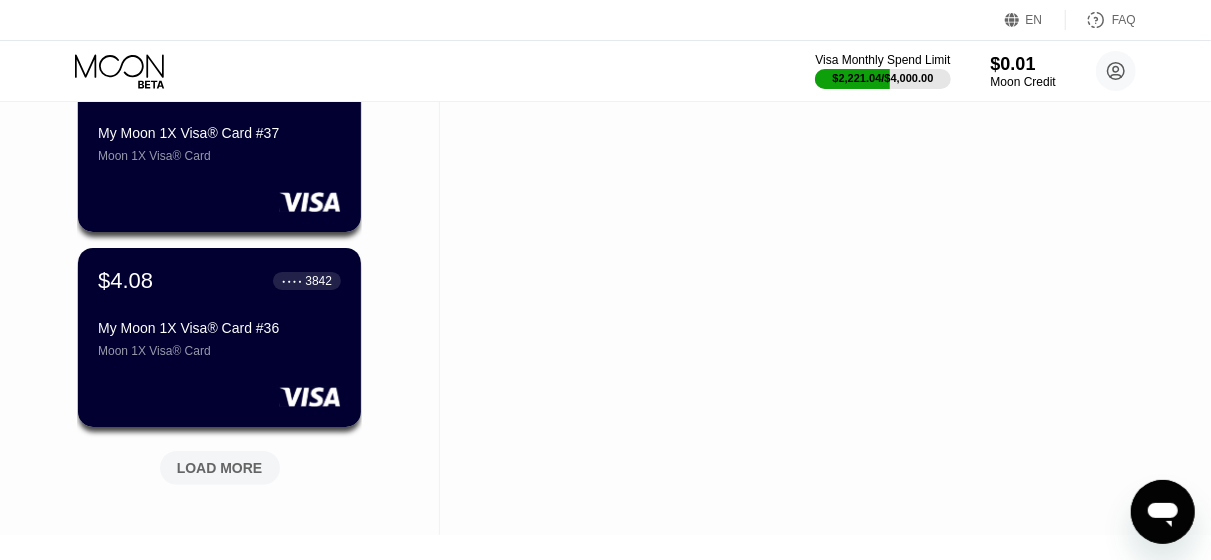 scroll, scrollTop: 3800, scrollLeft: 0, axis: vertical 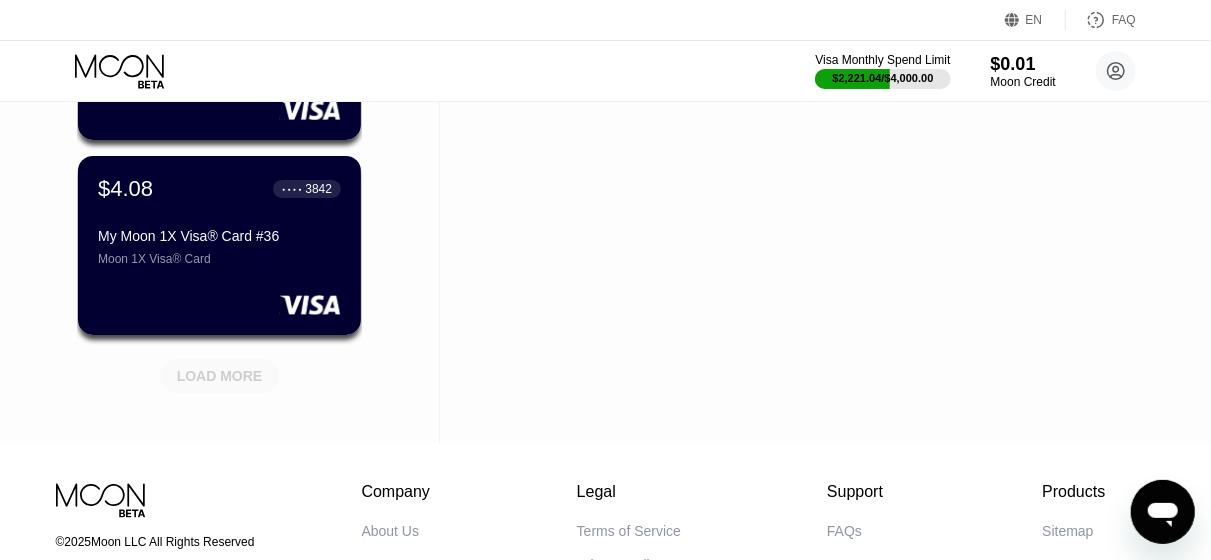 click on "LOAD MORE" at bounding box center (220, 376) 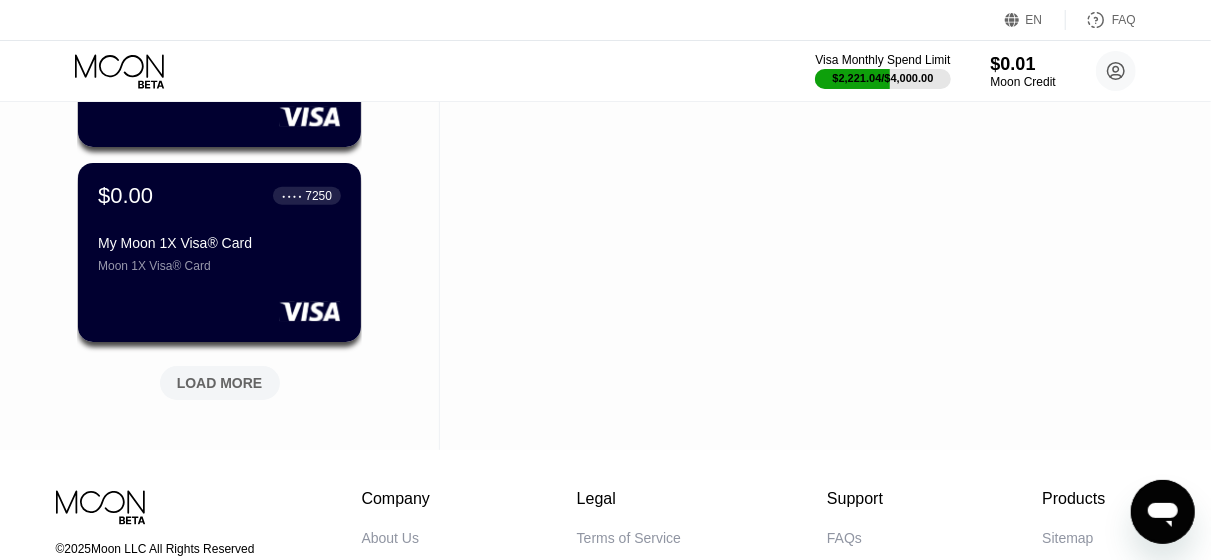 scroll, scrollTop: 4800, scrollLeft: 0, axis: vertical 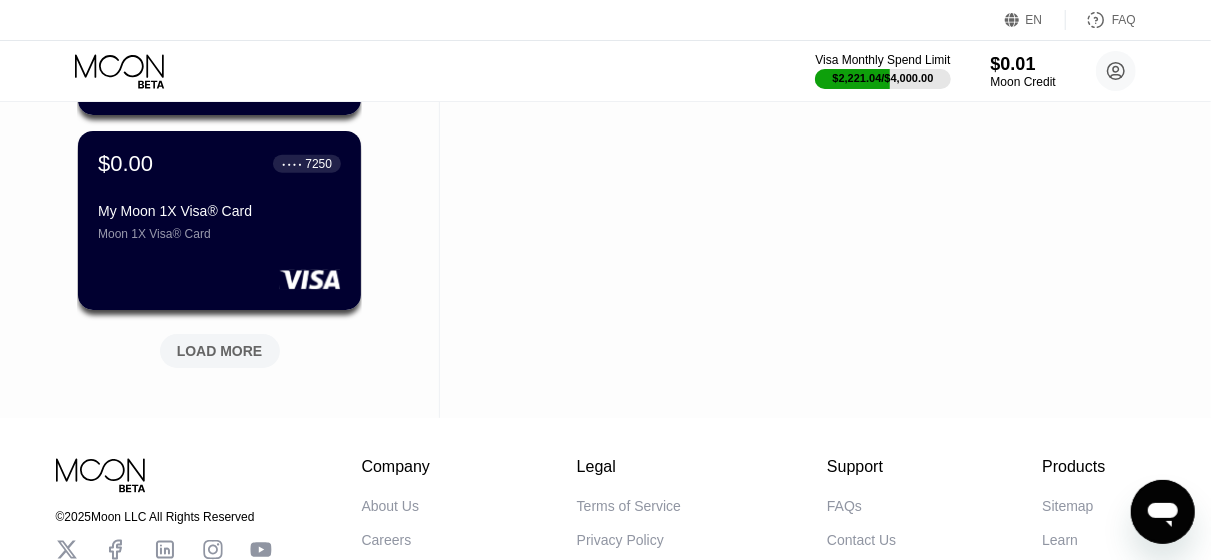 click on "LOAD MORE" at bounding box center (220, 351) 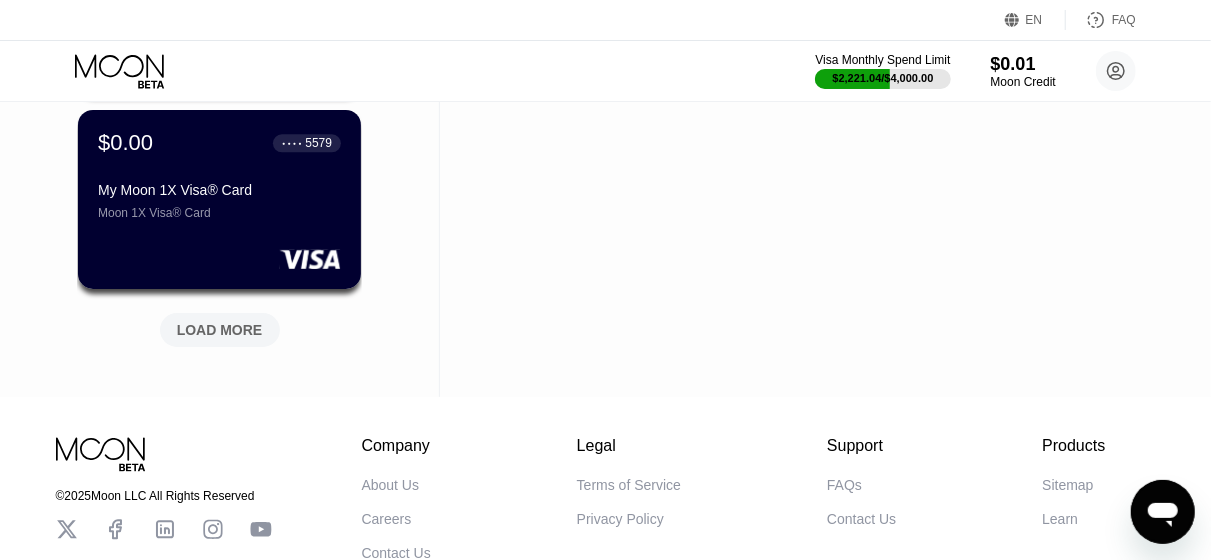 scroll, scrollTop: 5800, scrollLeft: 0, axis: vertical 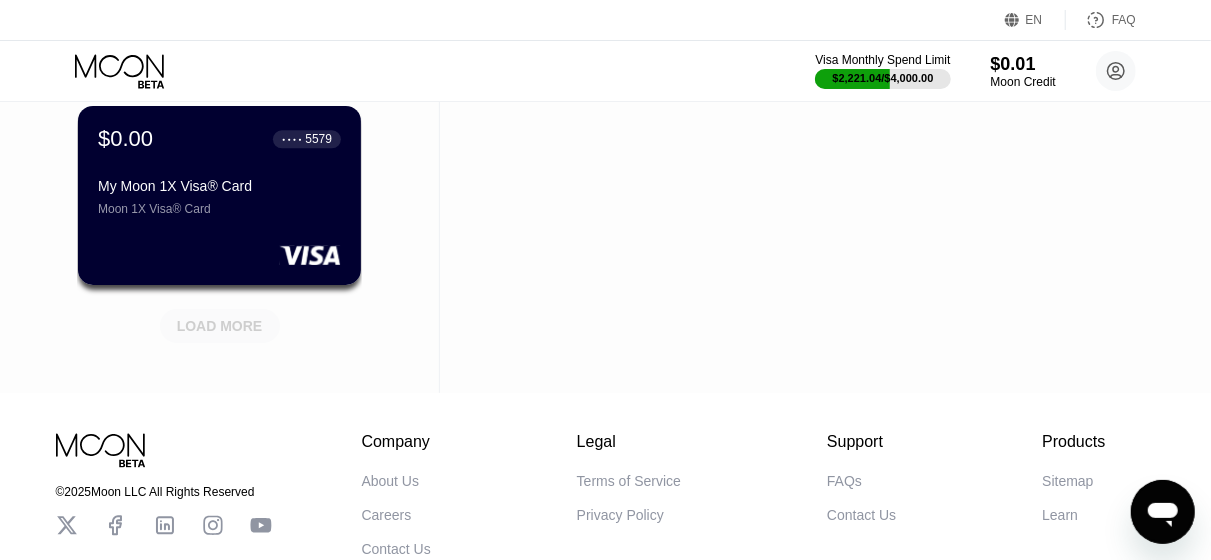 click on "LOAD MORE" at bounding box center (220, 326) 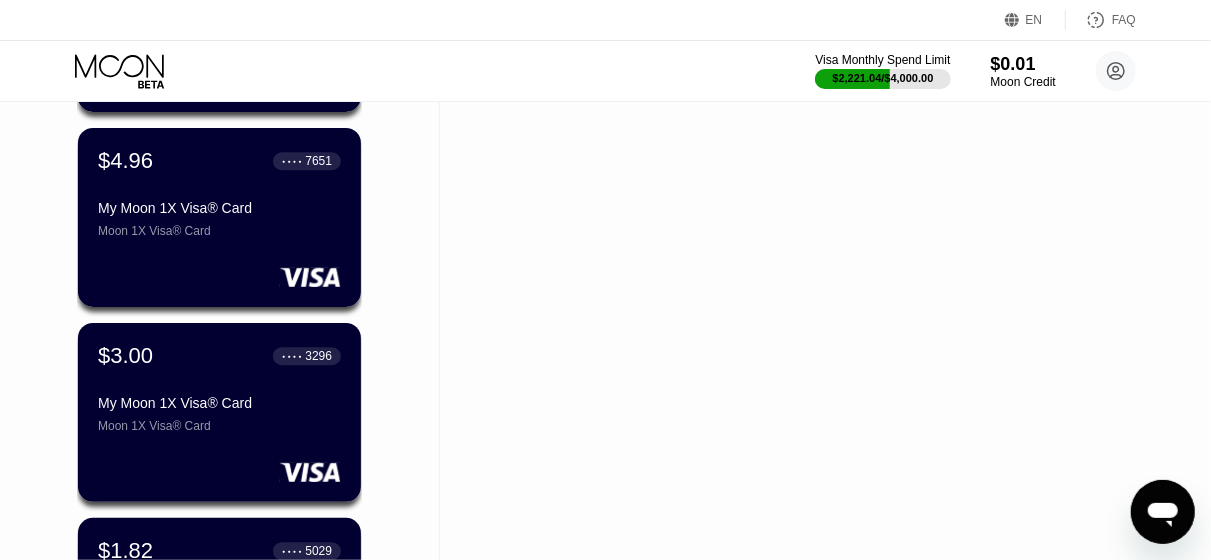 scroll, scrollTop: 6200, scrollLeft: 0, axis: vertical 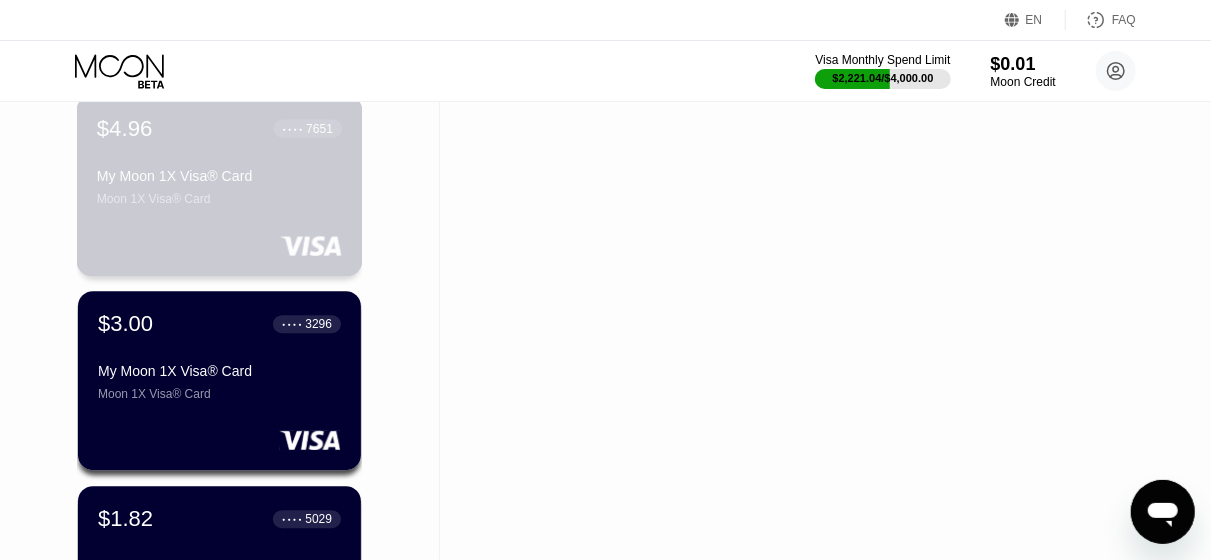 click on "Moon 1X Visa® Card" at bounding box center [219, 199] 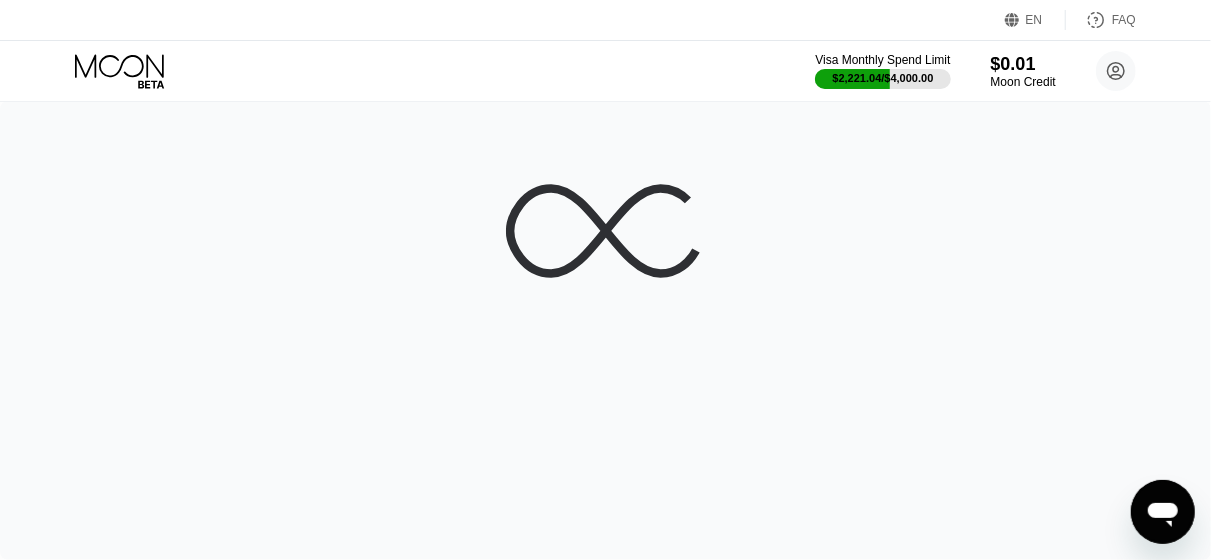 scroll, scrollTop: 0, scrollLeft: 0, axis: both 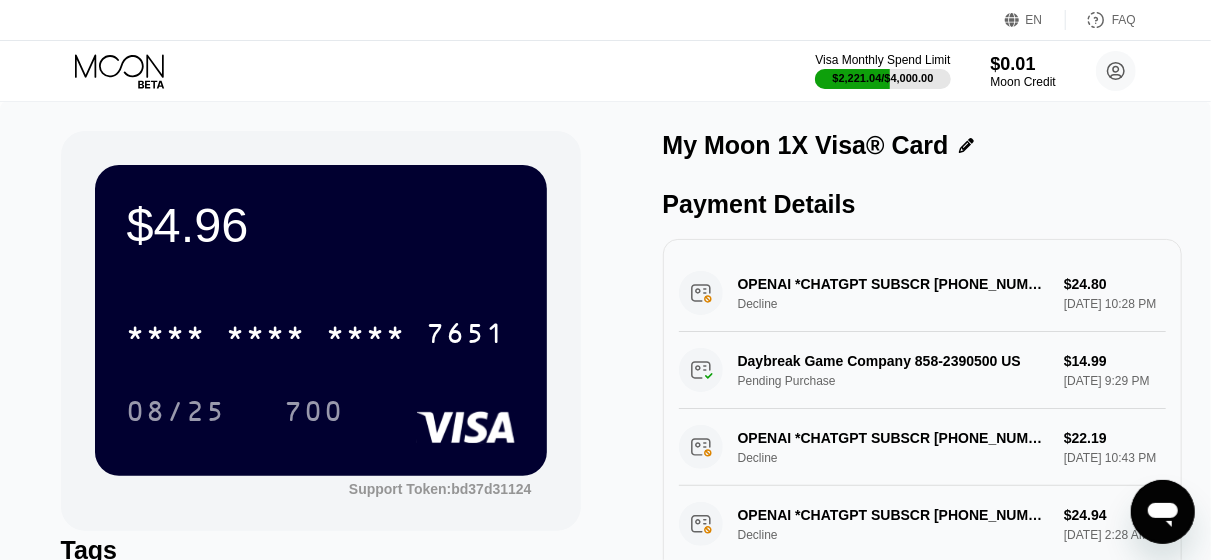 click 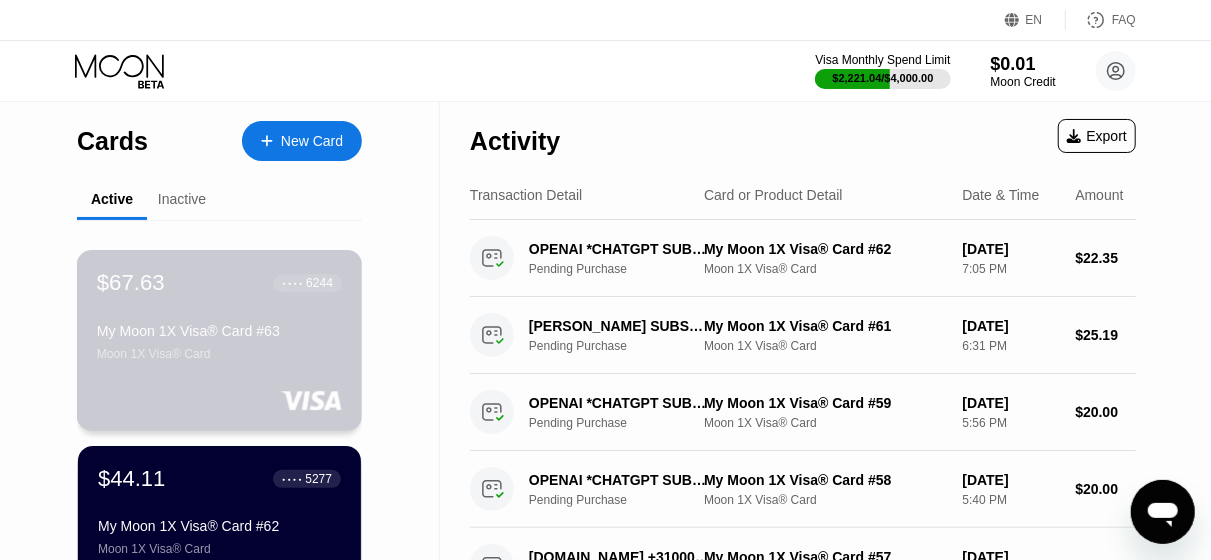 click on "$67.63 ● ● ● ● 6244 My Moon 1X Visa® Card #63 Moon 1X Visa® Card" at bounding box center (220, 340) 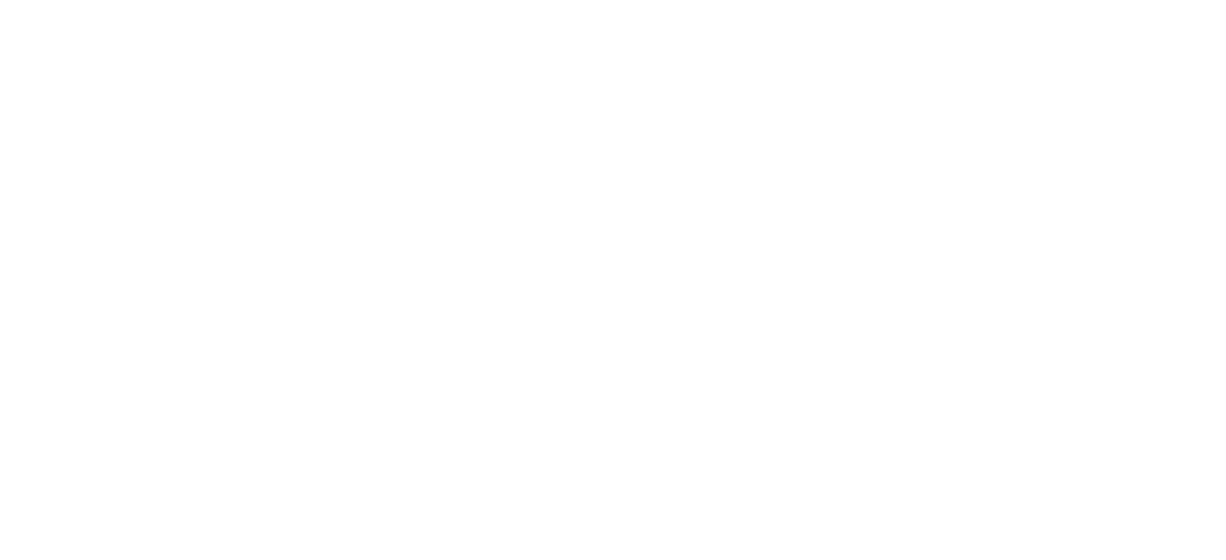 scroll, scrollTop: 0, scrollLeft: 0, axis: both 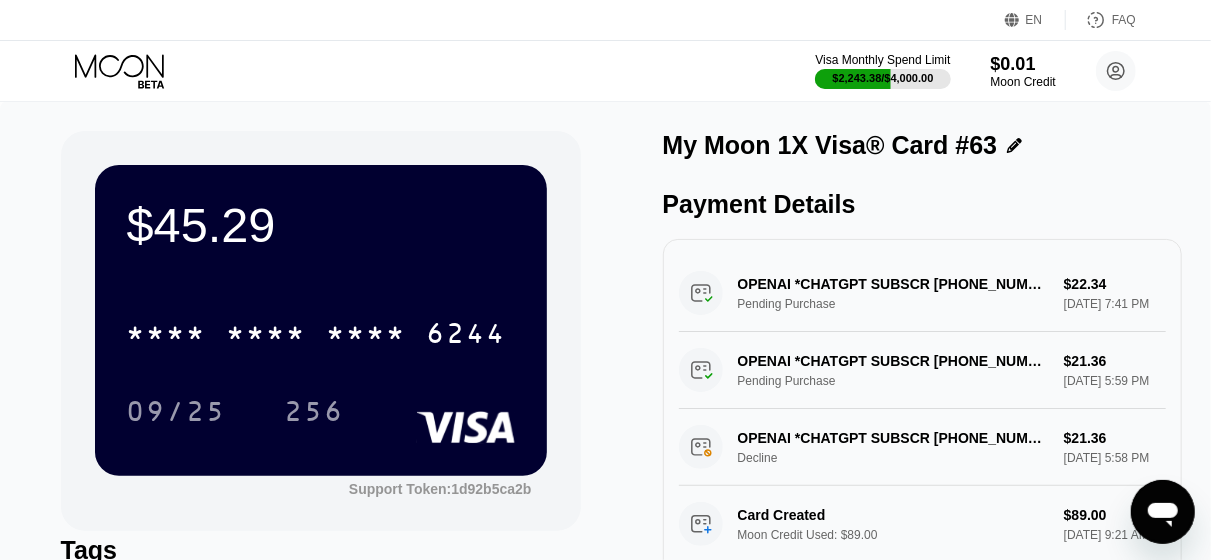 drag, startPoint x: 501, startPoint y: 439, endPoint x: 465, endPoint y: 589, distance: 154.25952 